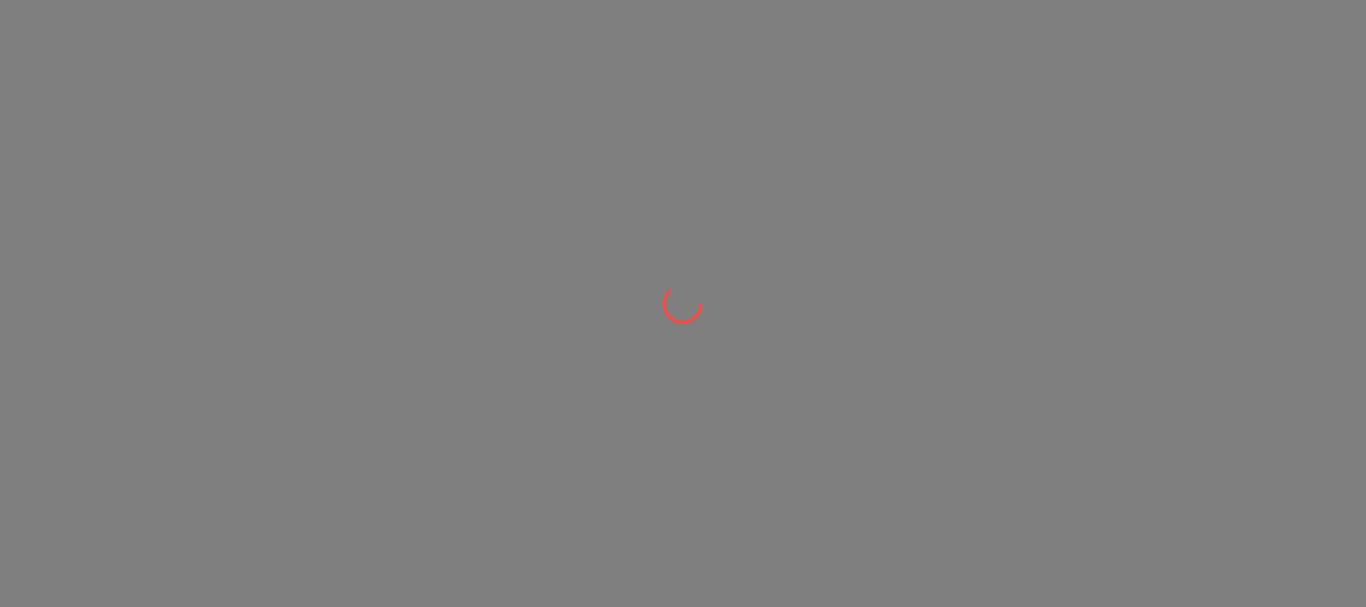 scroll, scrollTop: 0, scrollLeft: 0, axis: both 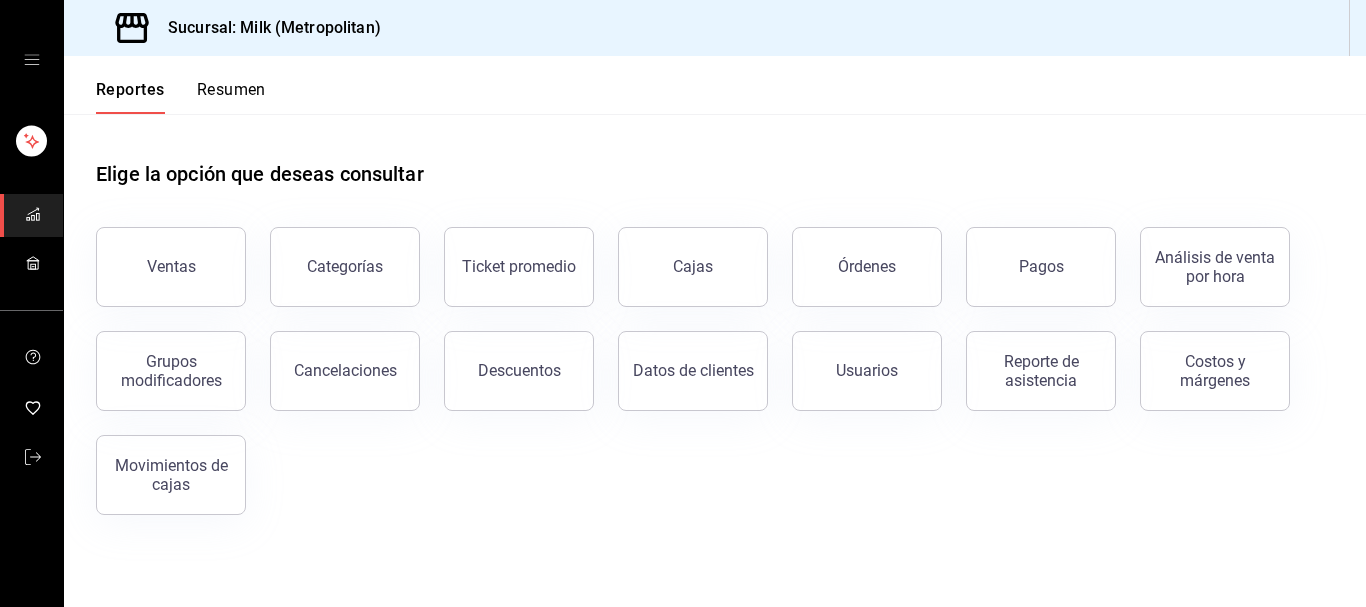 click on "Pagos" at bounding box center (1041, 267) 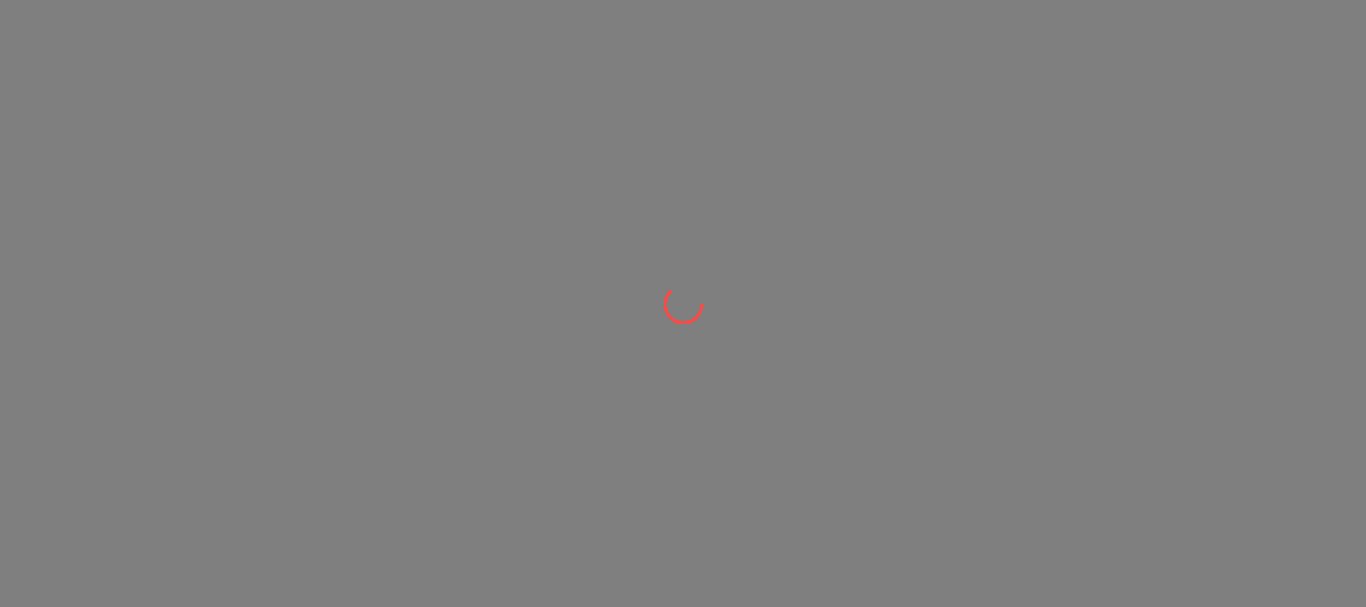 scroll, scrollTop: 0, scrollLeft: 0, axis: both 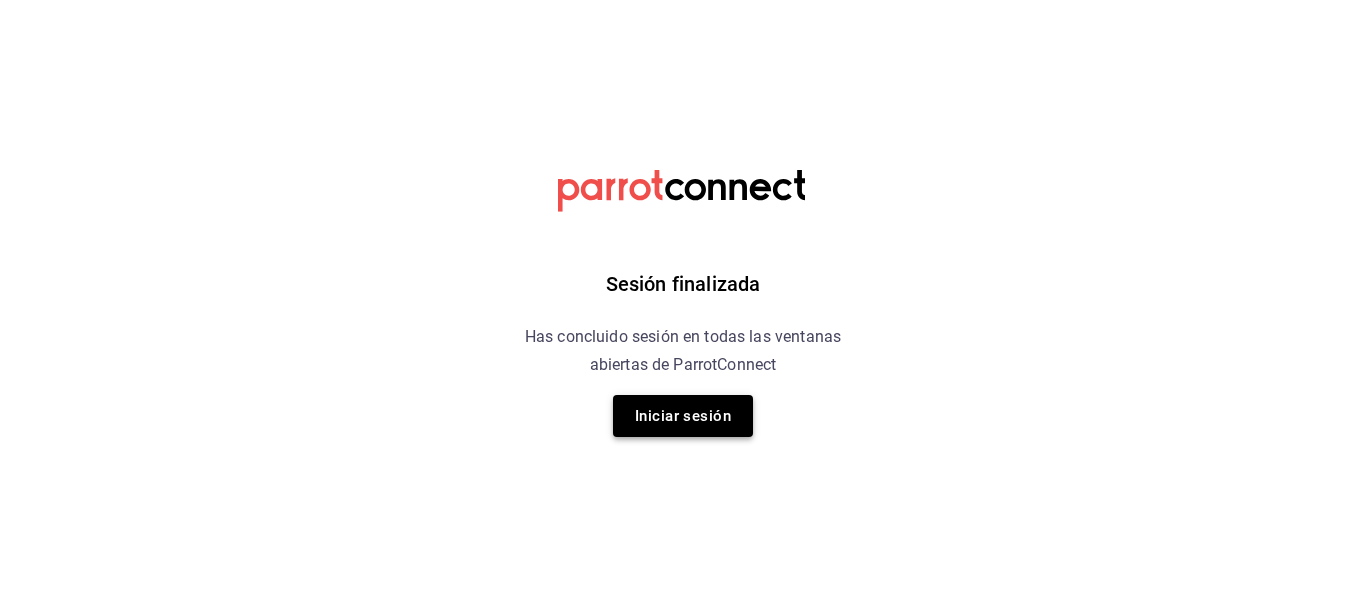 click on "Iniciar sesión" at bounding box center [683, 416] 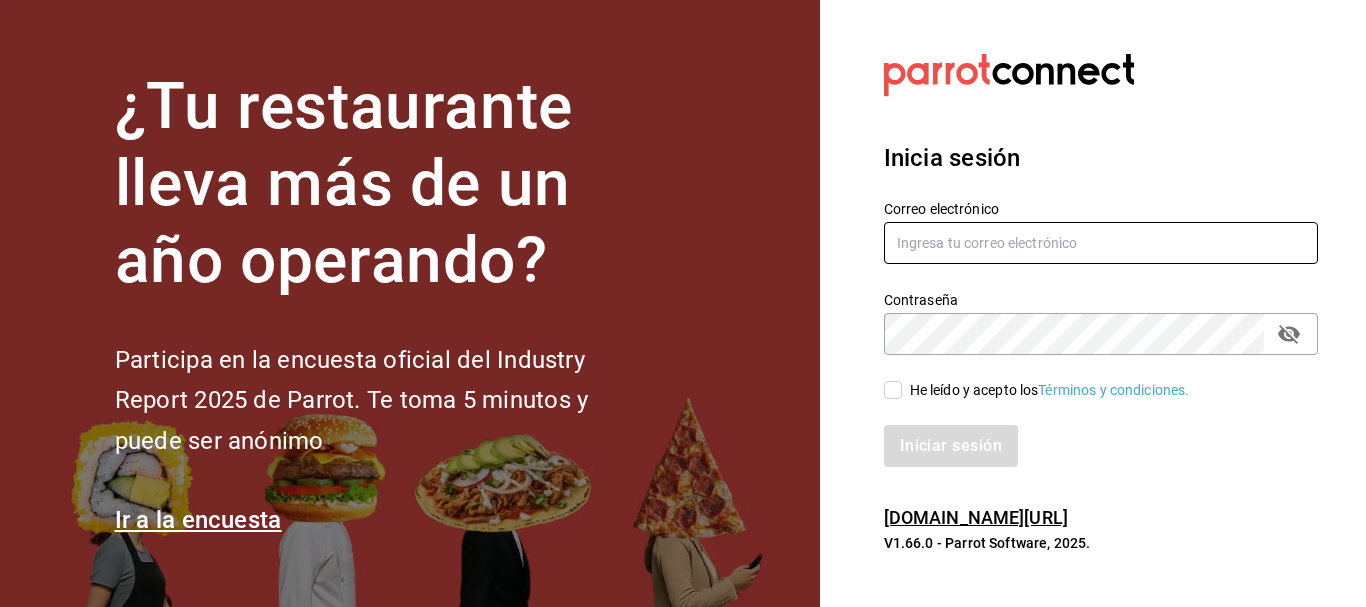 click at bounding box center (1101, 243) 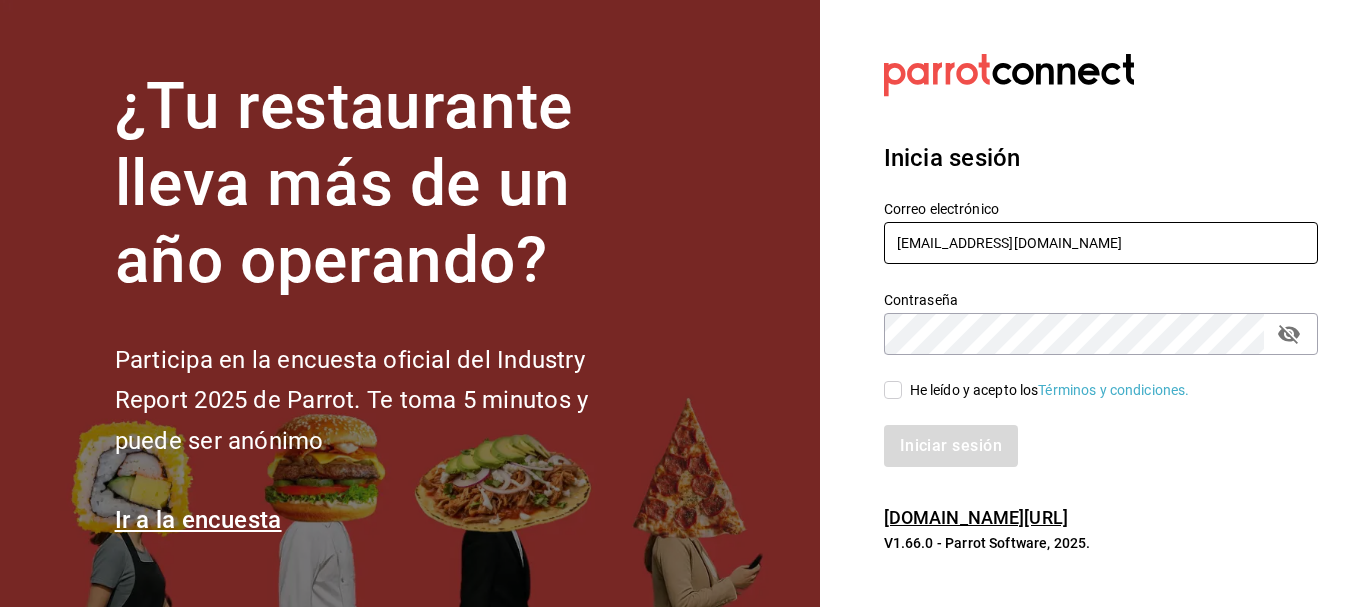 type on "jujepapla210294@gmail.com" 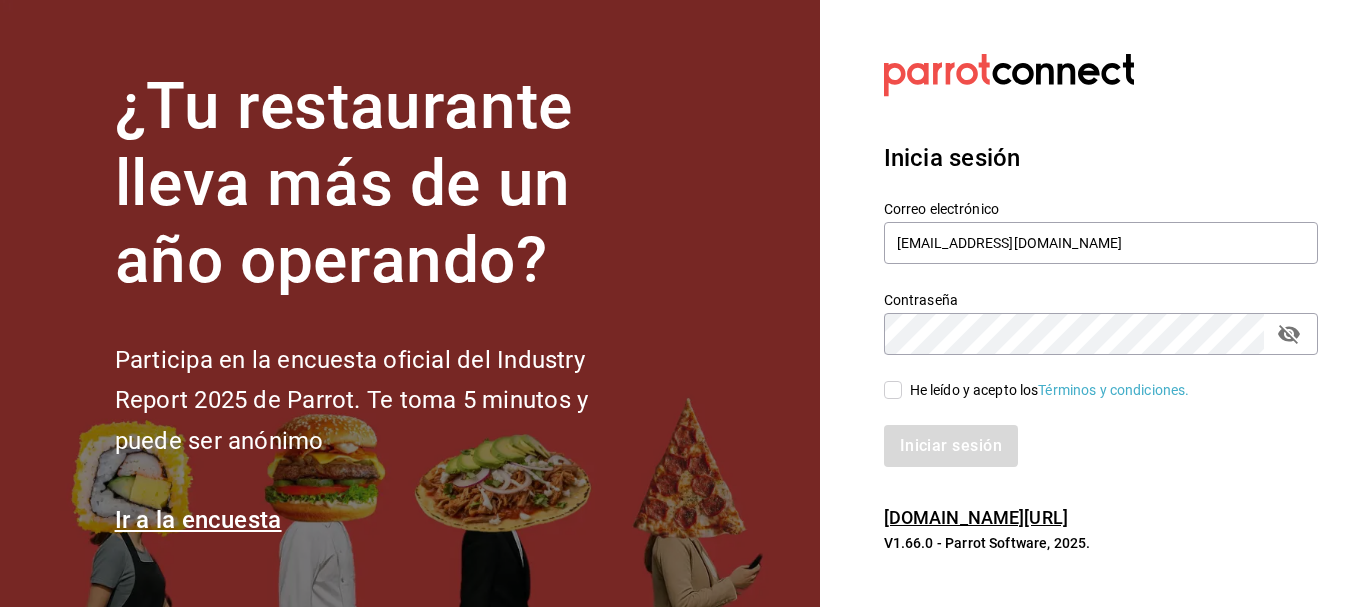 click on "He leído y acepto los  Términos y condiciones." at bounding box center (893, 390) 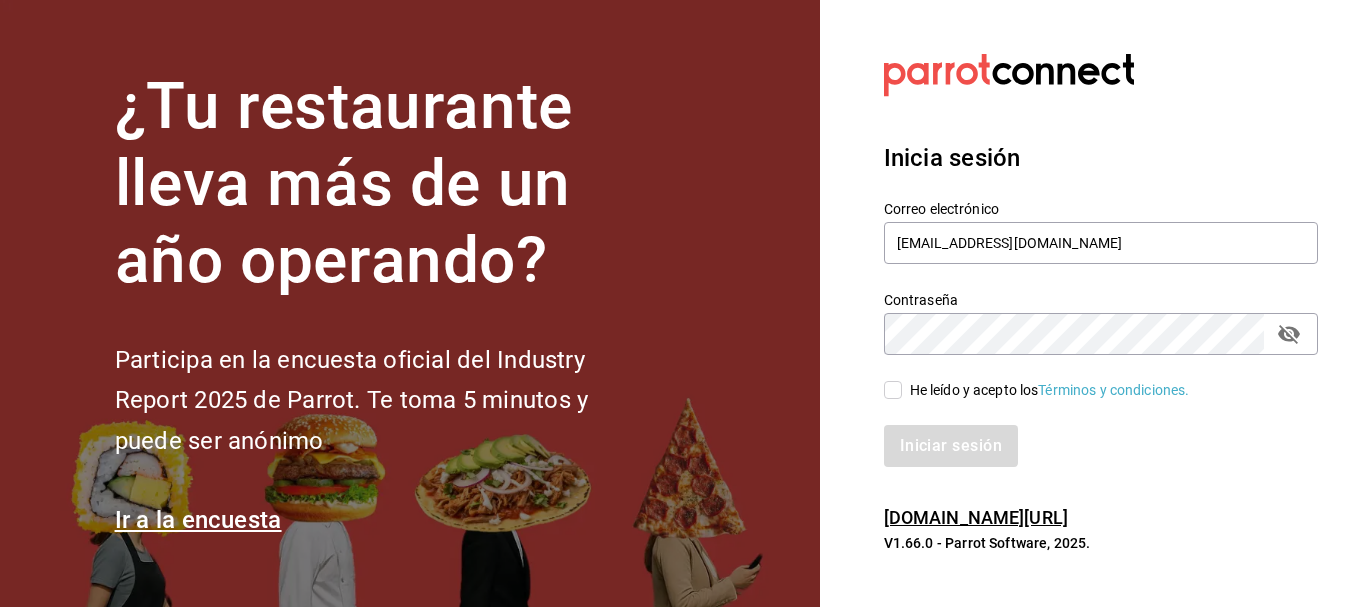checkbox on "true" 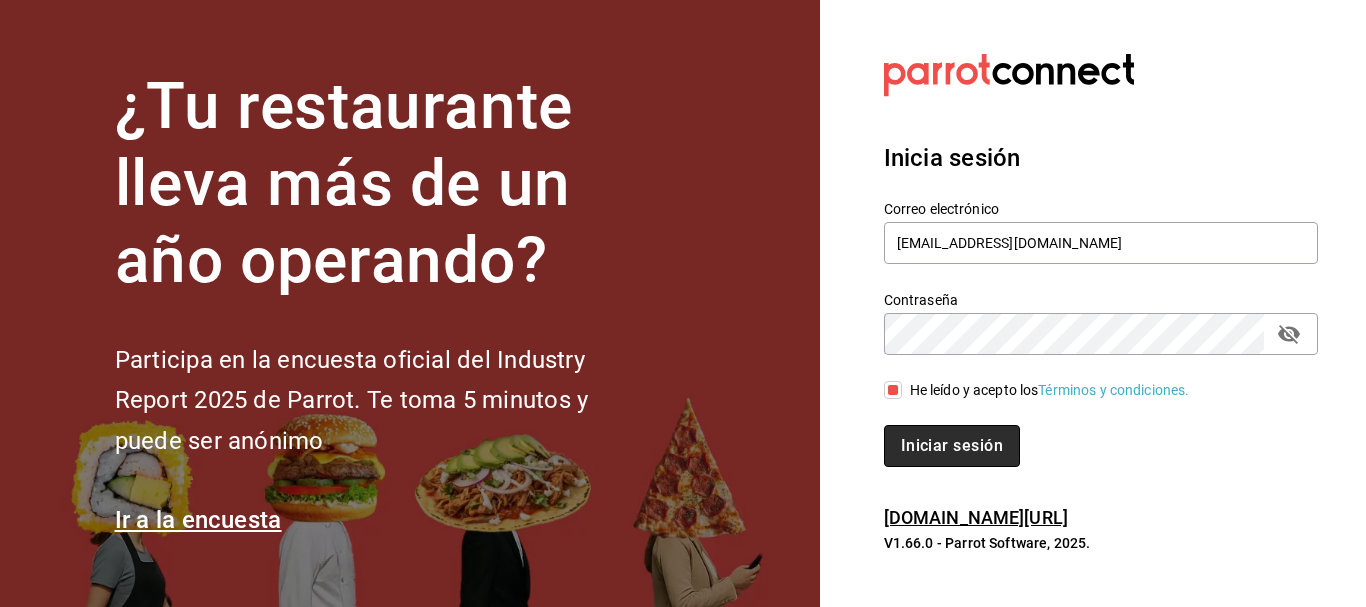 click on "Iniciar sesión" at bounding box center (952, 446) 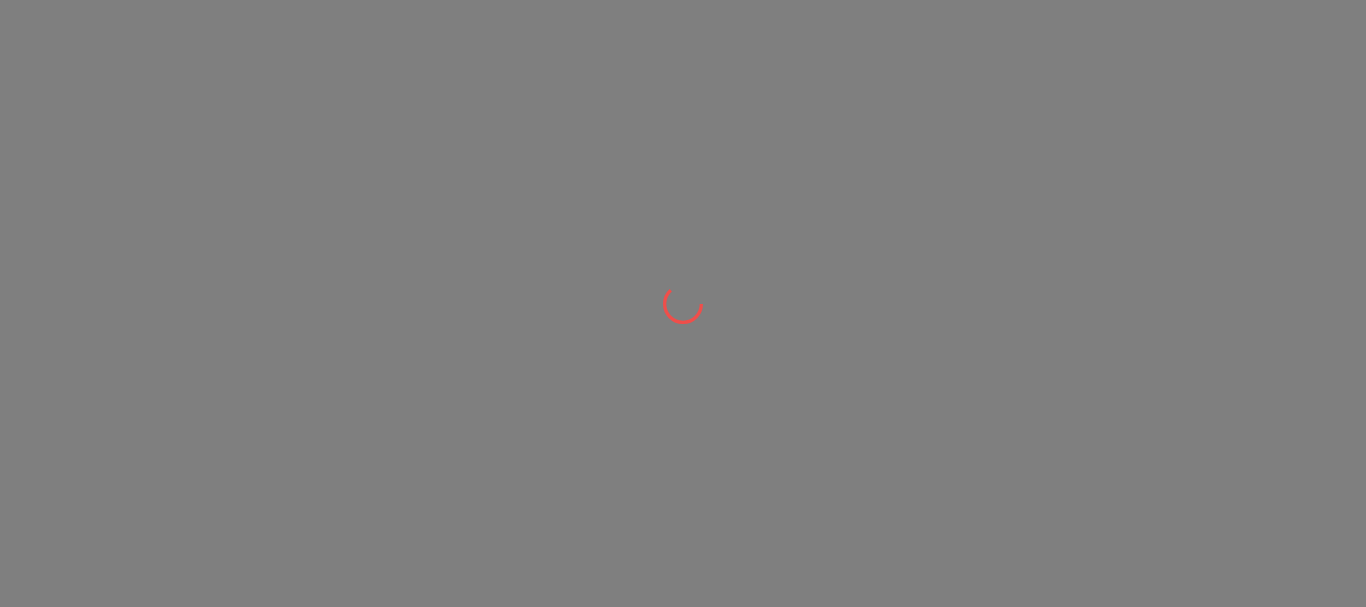 scroll, scrollTop: 0, scrollLeft: 0, axis: both 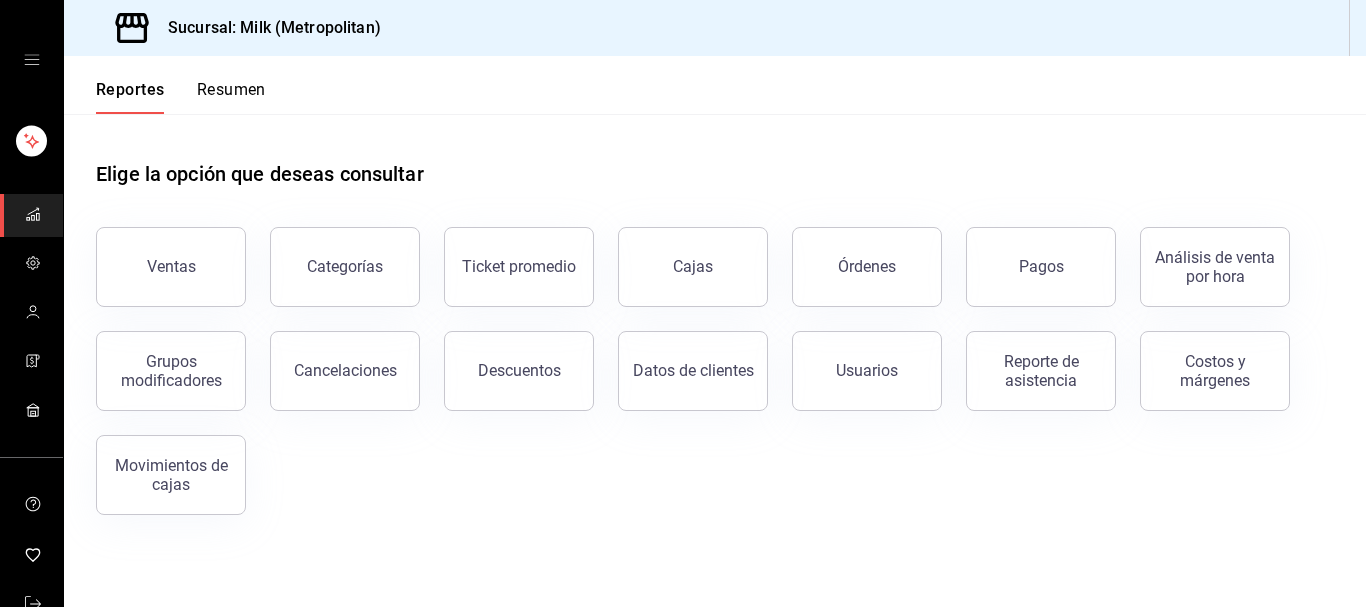 click on "Pagos" at bounding box center (1041, 267) 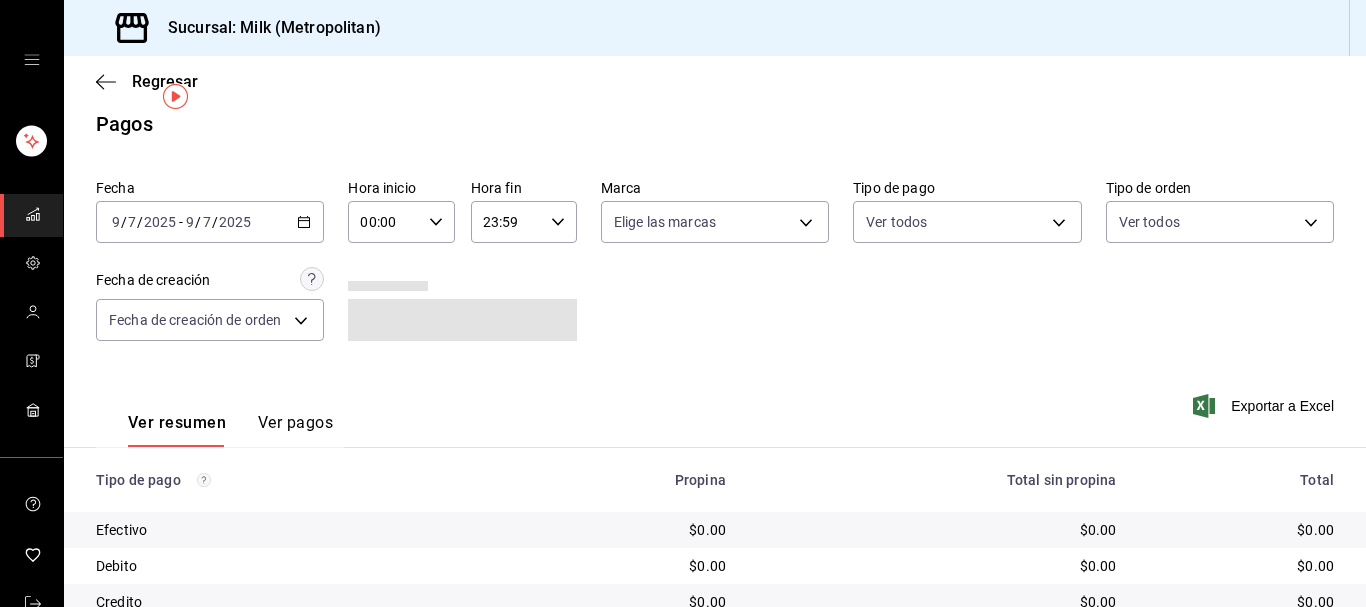 scroll, scrollTop: 6, scrollLeft: 0, axis: vertical 